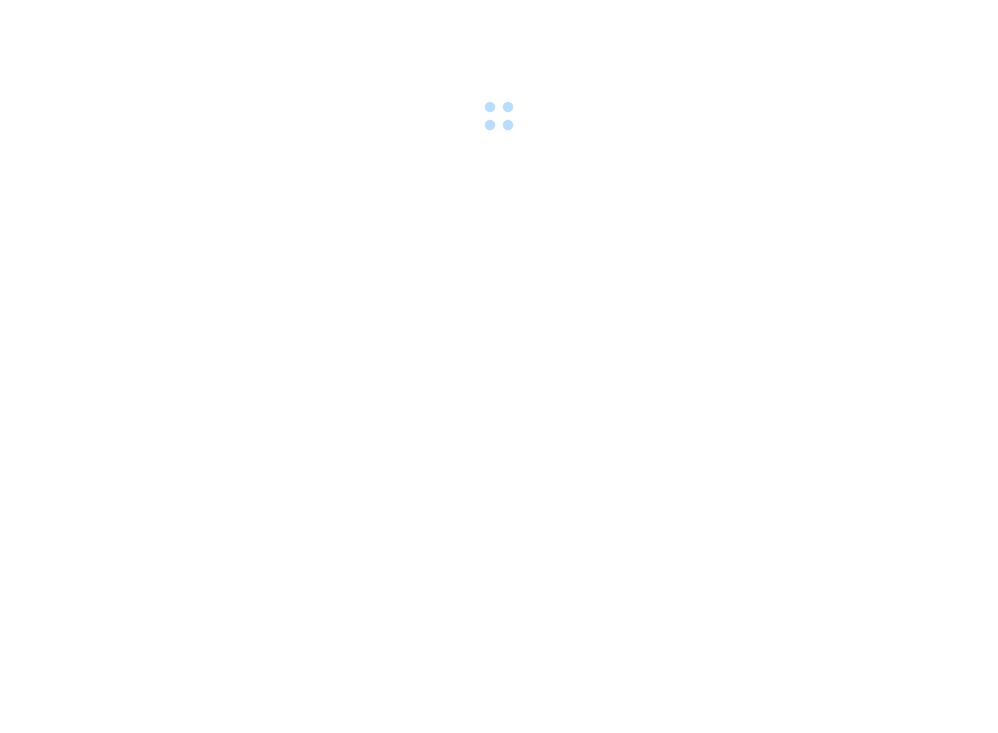 scroll, scrollTop: 0, scrollLeft: 0, axis: both 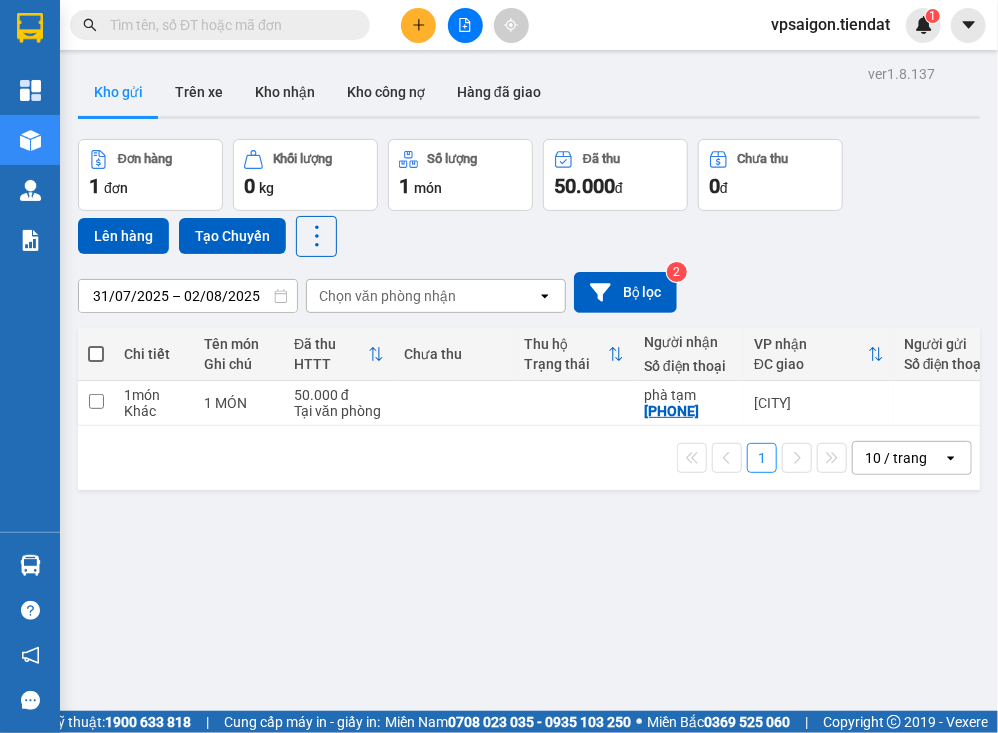 click at bounding box center (96, 354) 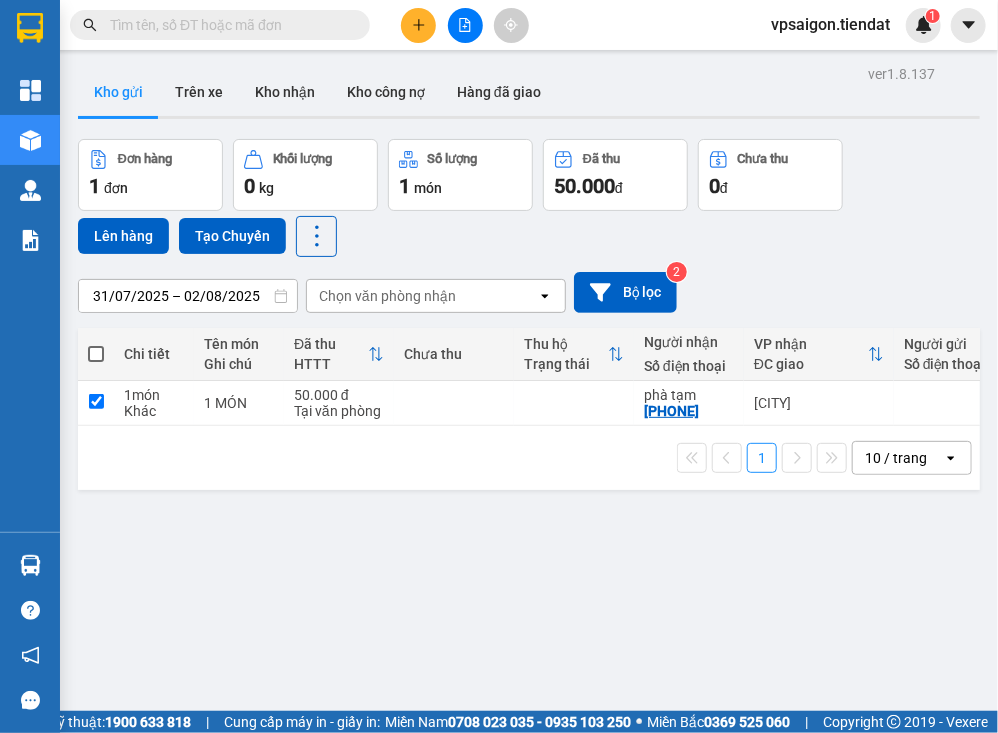 checkbox on "true" 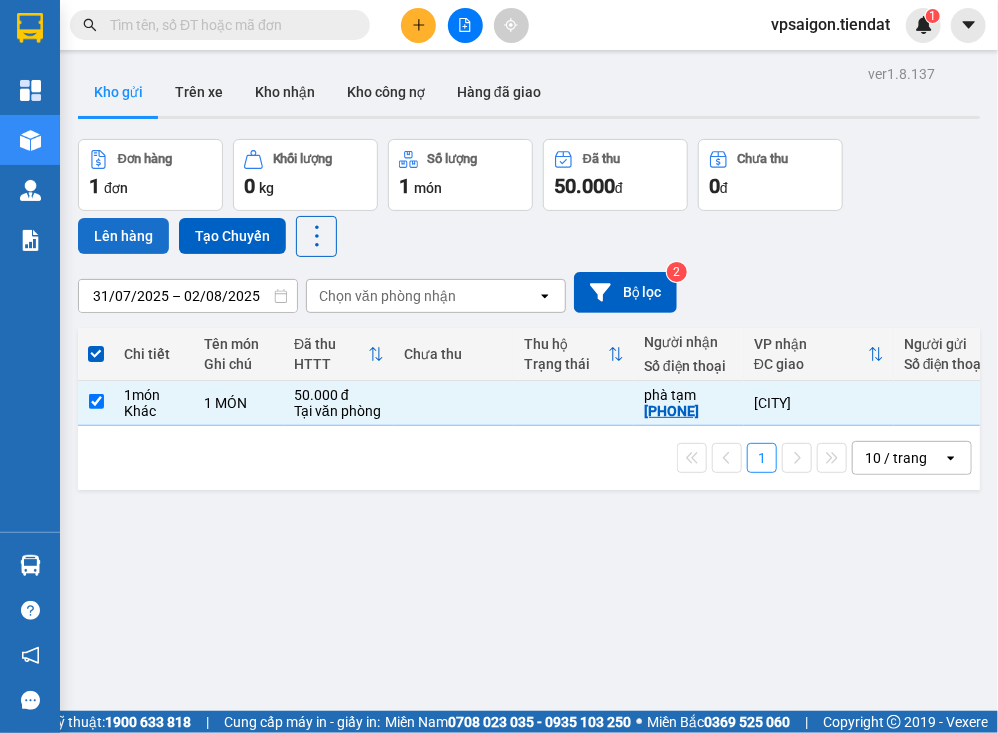 click on "Lên hàng" at bounding box center (123, 236) 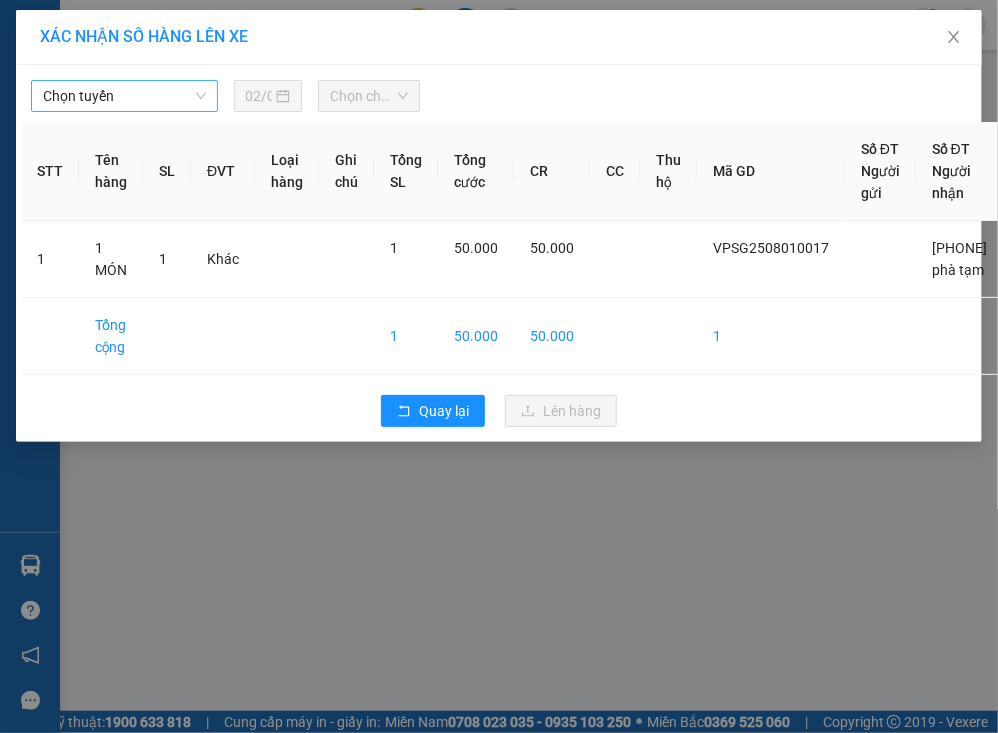 click on "Chọn tuyến" at bounding box center [124, 96] 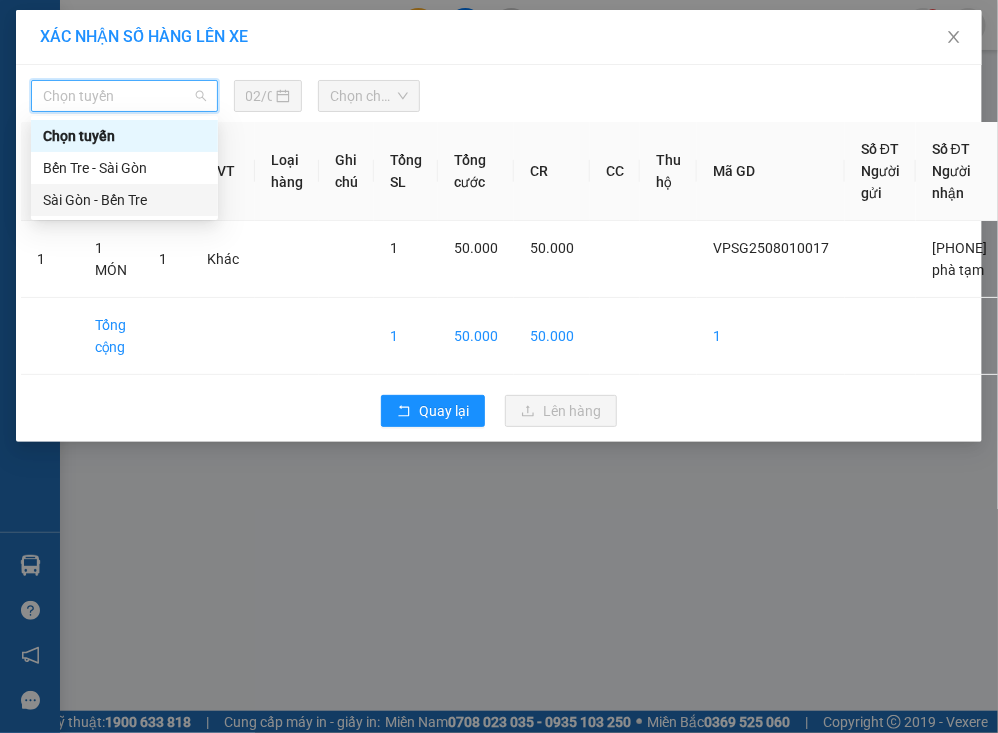 click on "Sài Gòn - Bến Tre" at bounding box center (124, 200) 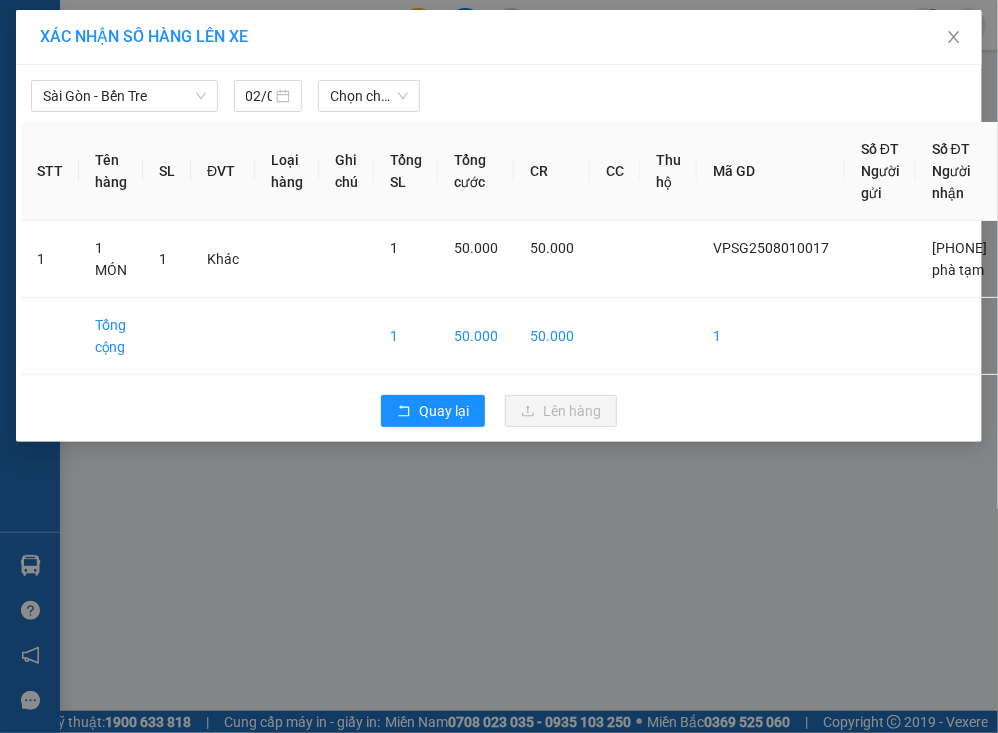 click on "XÁC NHẬN SỐ HÀNG LÊN XE Sài Gòn - Bến Tre 02/08/2025 Chọn chuyến STT Tên hàng SL ĐVT Loại hàng Ghi chú Tổng SL Tổng cước CR CC Thu hộ Mã GD Số ĐT Người gửi Số ĐT Người nhận 1 1 MÓN 1 Khác 1 50.000 50.000 VPSG2508010017 0899968338 phà tạm Tổng cộng 1 50.000 50.000 1 Quay lại Lên hàng" at bounding box center [499, 366] 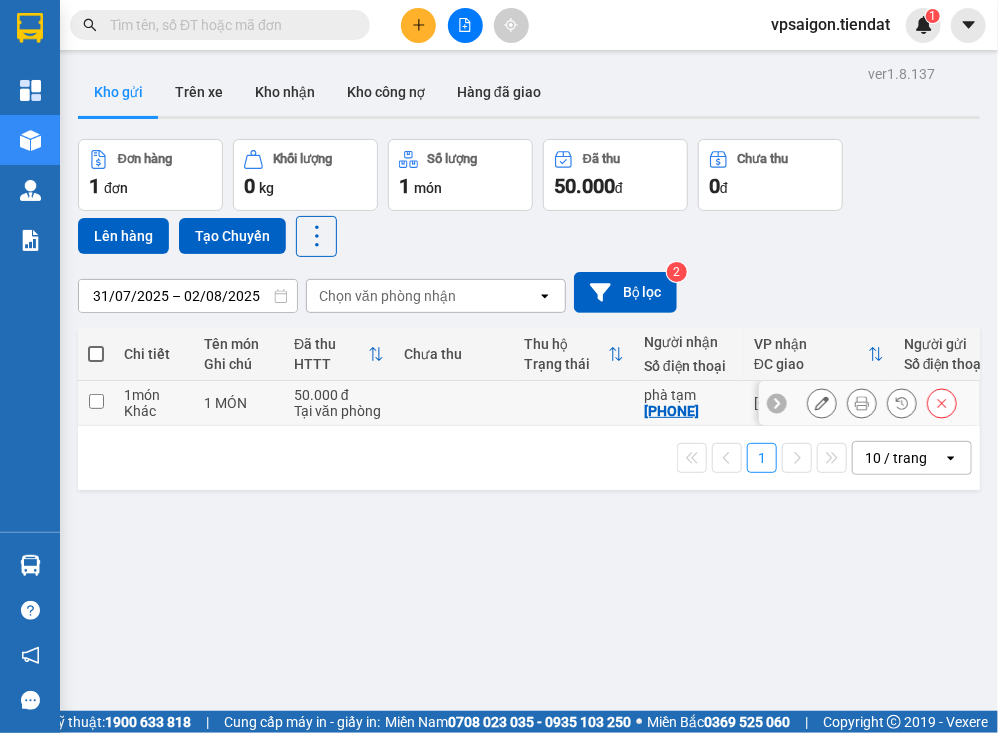 drag, startPoint x: 88, startPoint y: 395, endPoint x: 130, endPoint y: 376, distance: 46.09772 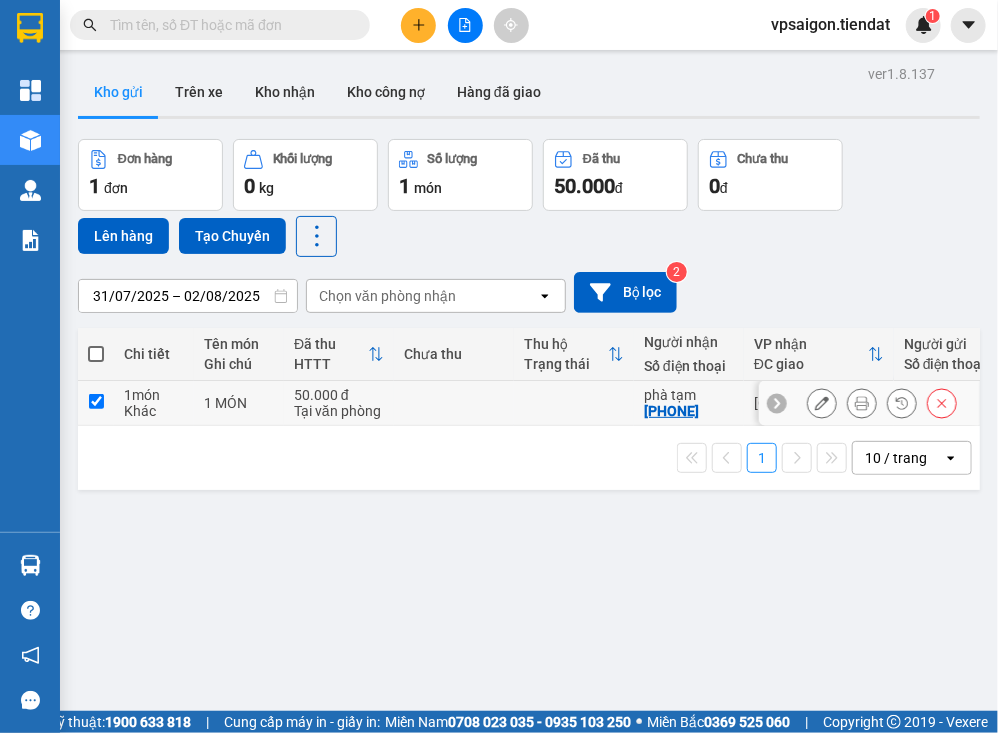 checkbox on "true" 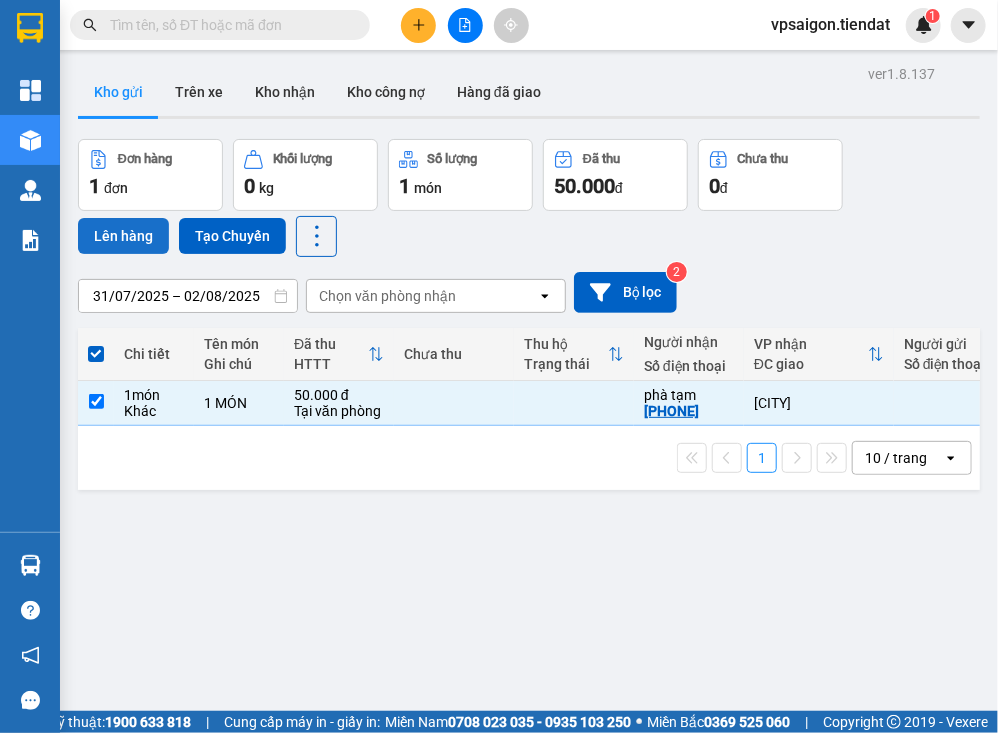 click on "Lên hàng" at bounding box center [123, 236] 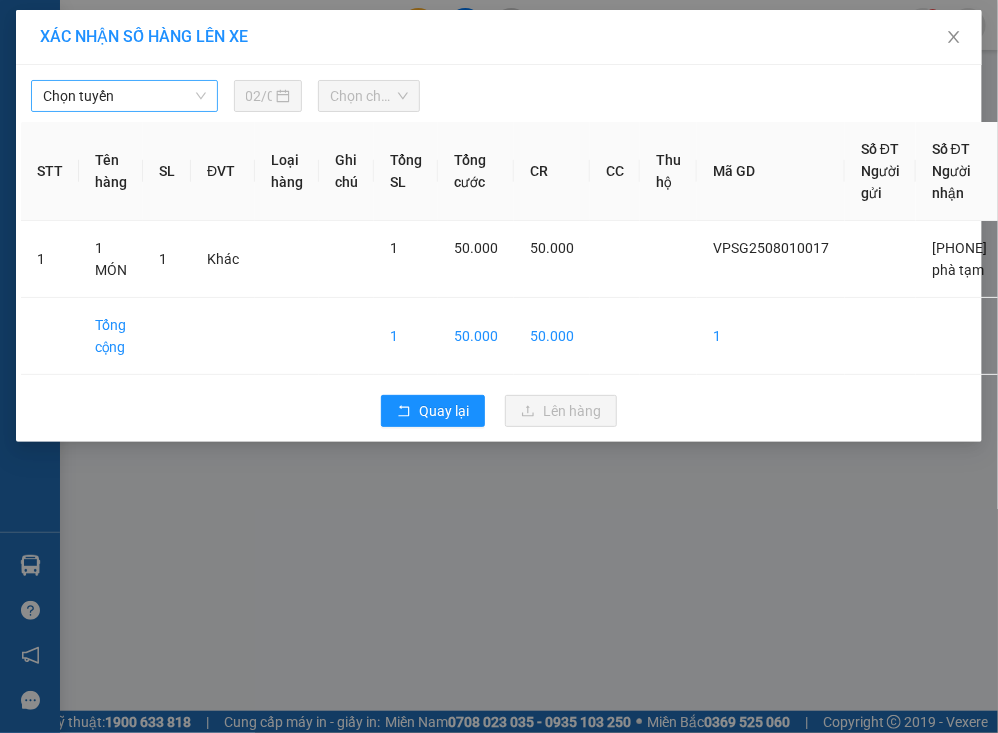click on "Chọn tuyến" at bounding box center [124, 96] 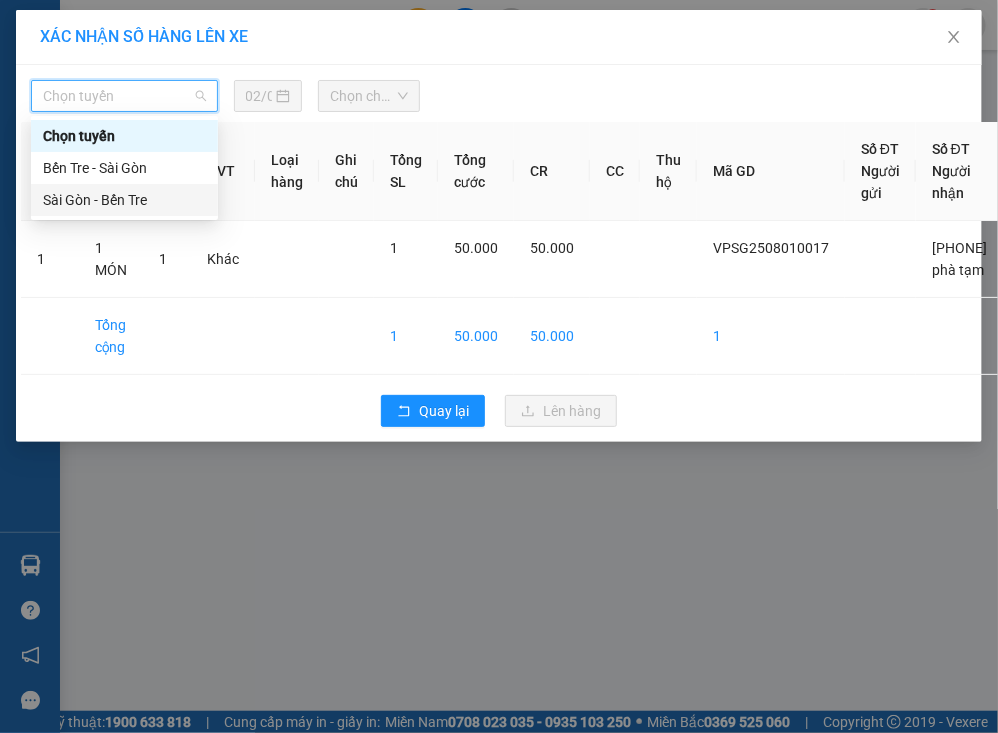 click on "Sài Gòn - Bến Tre" at bounding box center (124, 200) 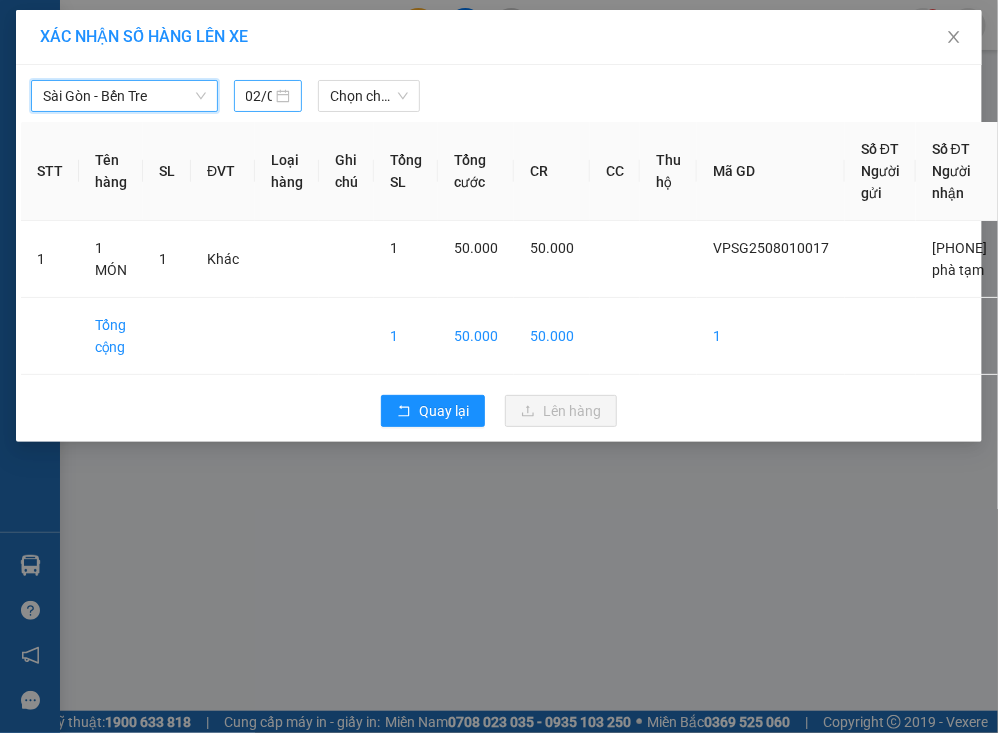 click on "02/08/2025" at bounding box center (259, 96) 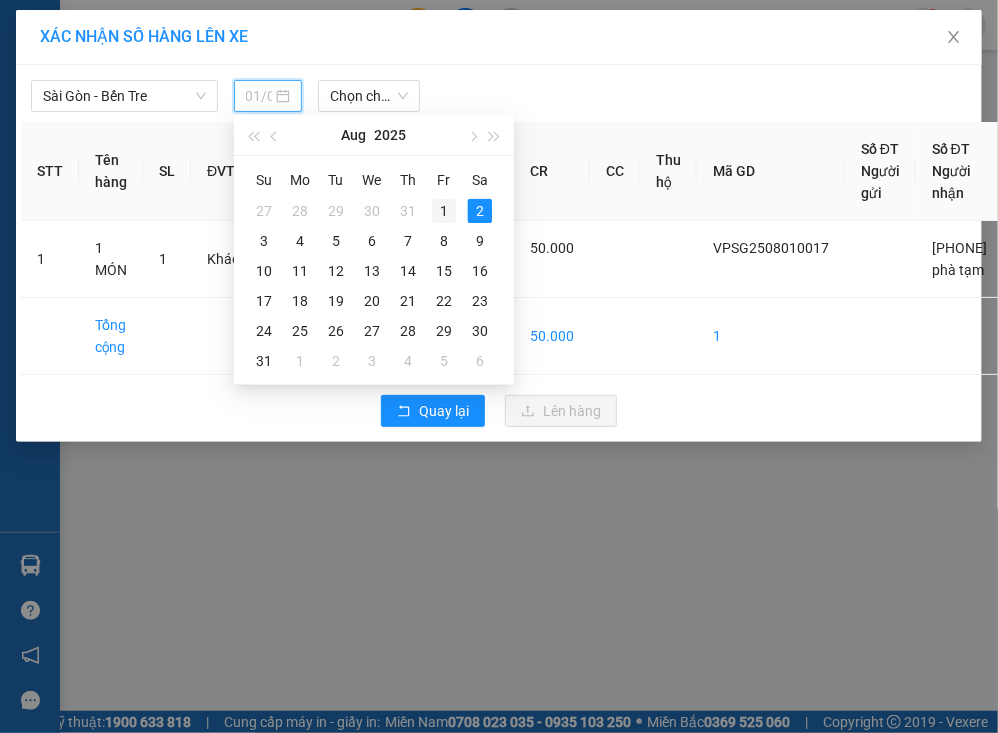 click on "1" at bounding box center [444, 211] 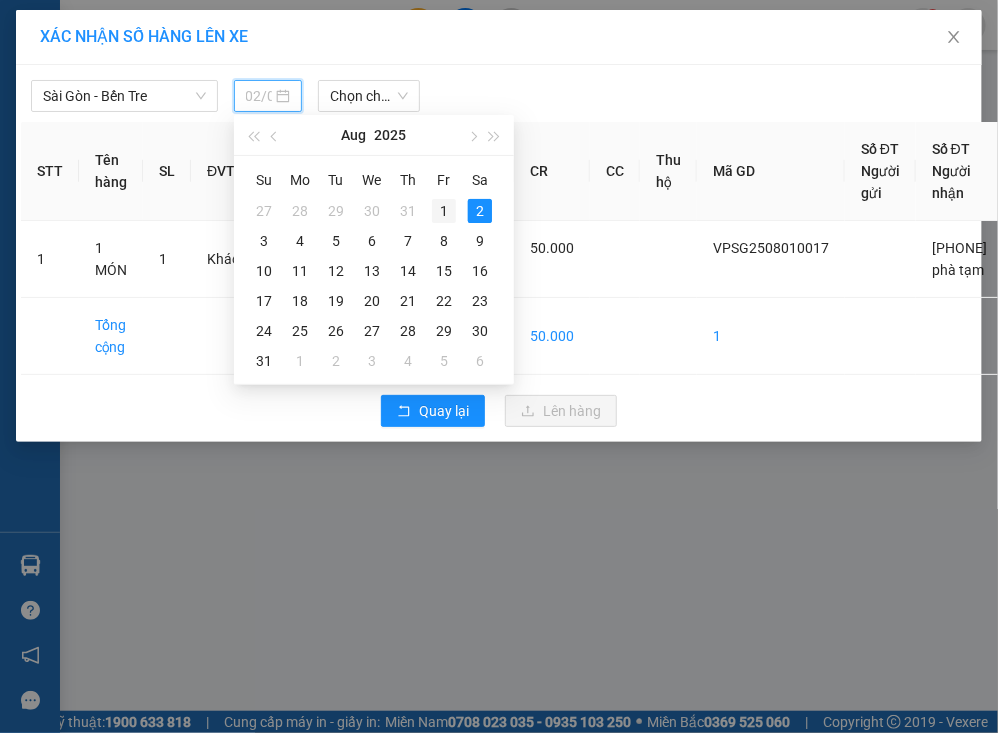 type on "01/08/2025" 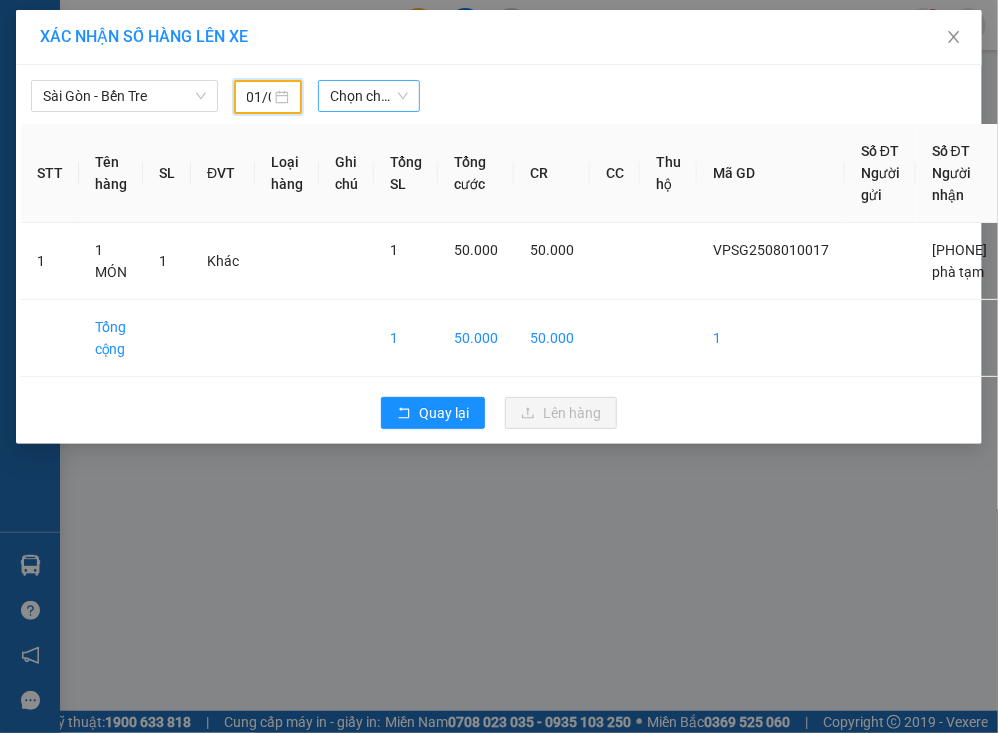 click on "Chọn chuyến" at bounding box center (369, 96) 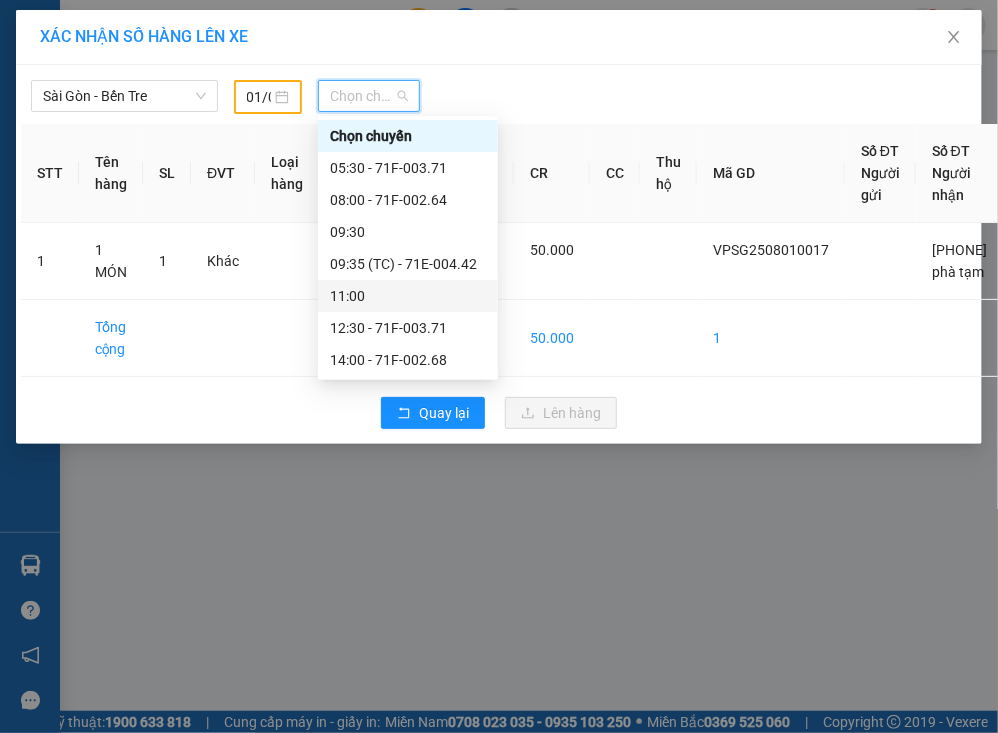 scroll, scrollTop: 128, scrollLeft: 0, axis: vertical 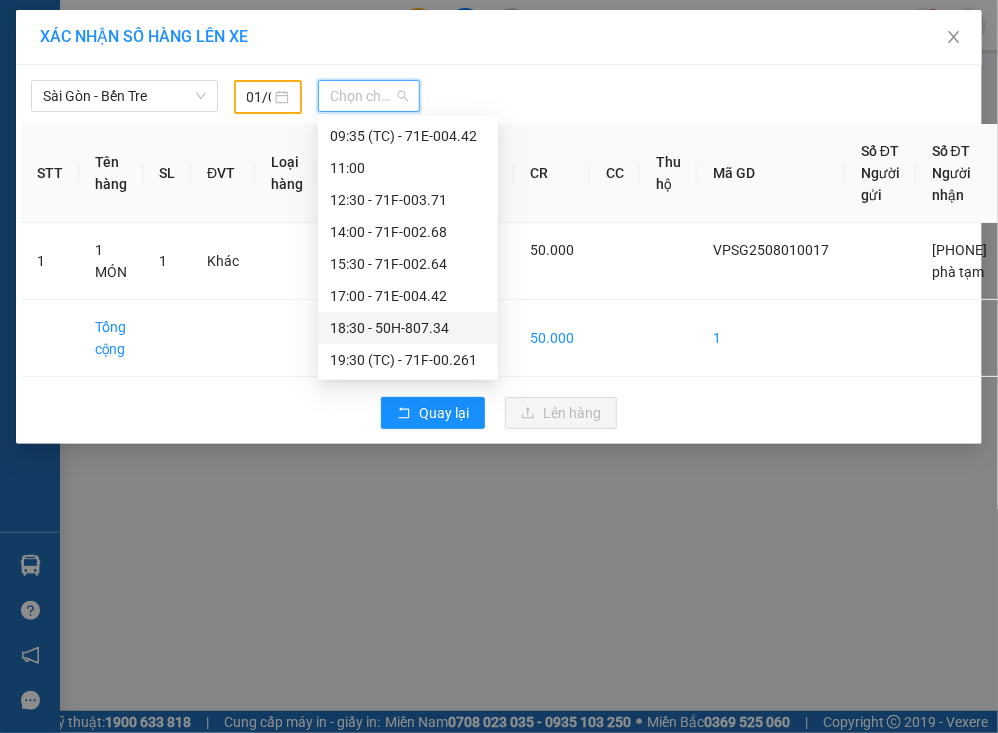 click on "18:30     - 50H-807.34" at bounding box center [408, 328] 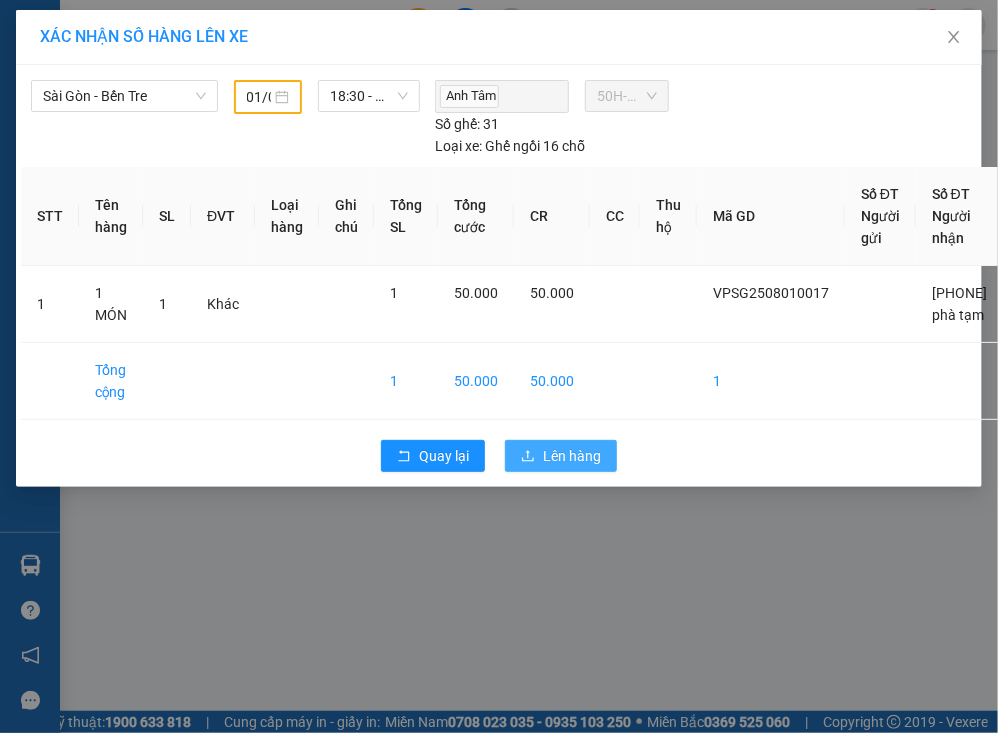 click on "Lên hàng" at bounding box center [572, 456] 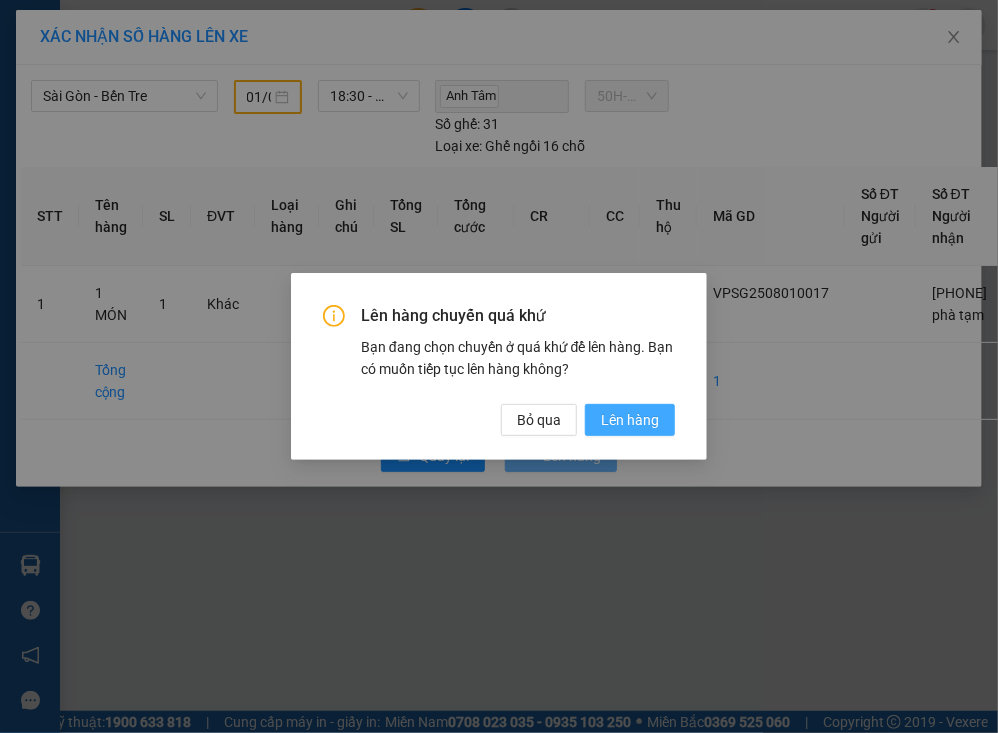 click on "Lên hàng" at bounding box center (630, 420) 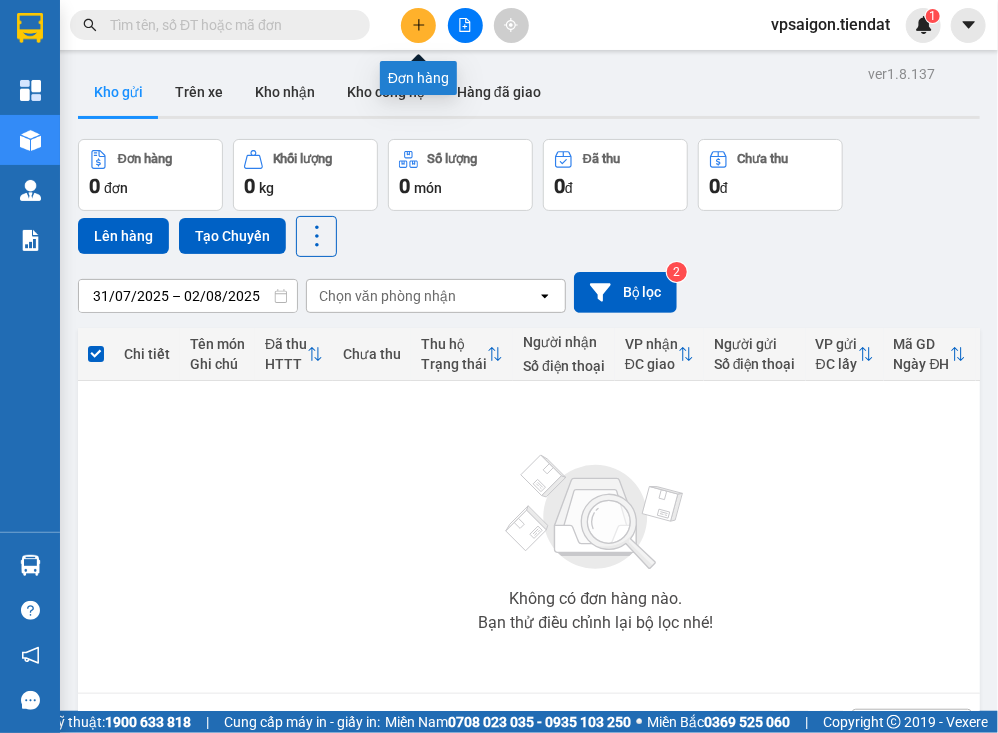 click 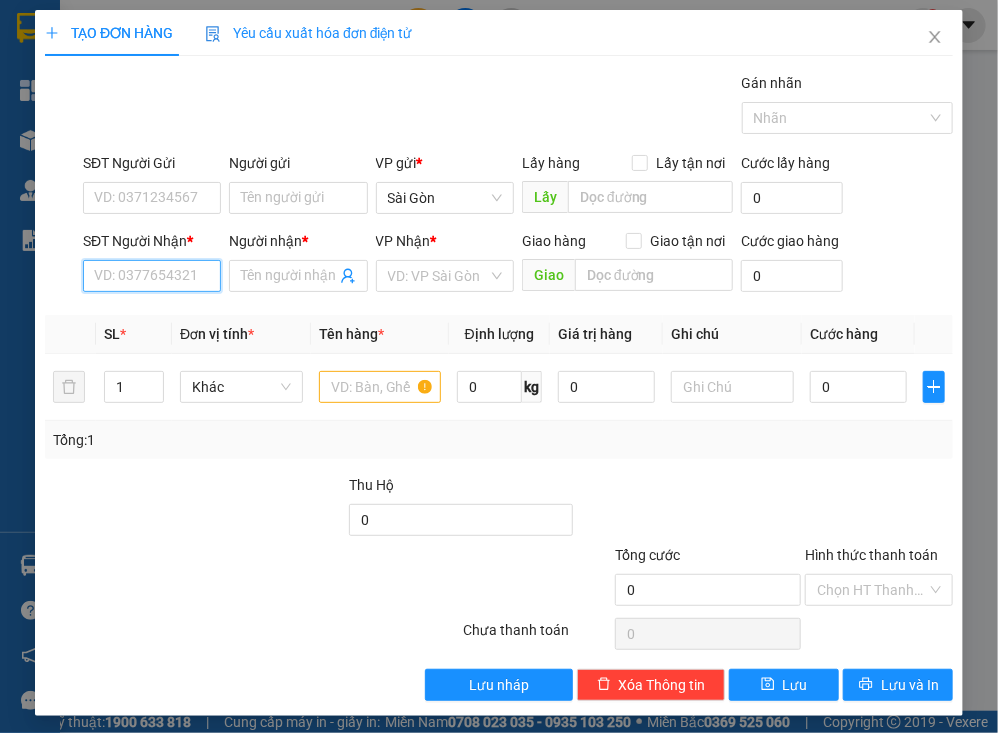 click on "SĐT Người Nhận  *" at bounding box center [152, 276] 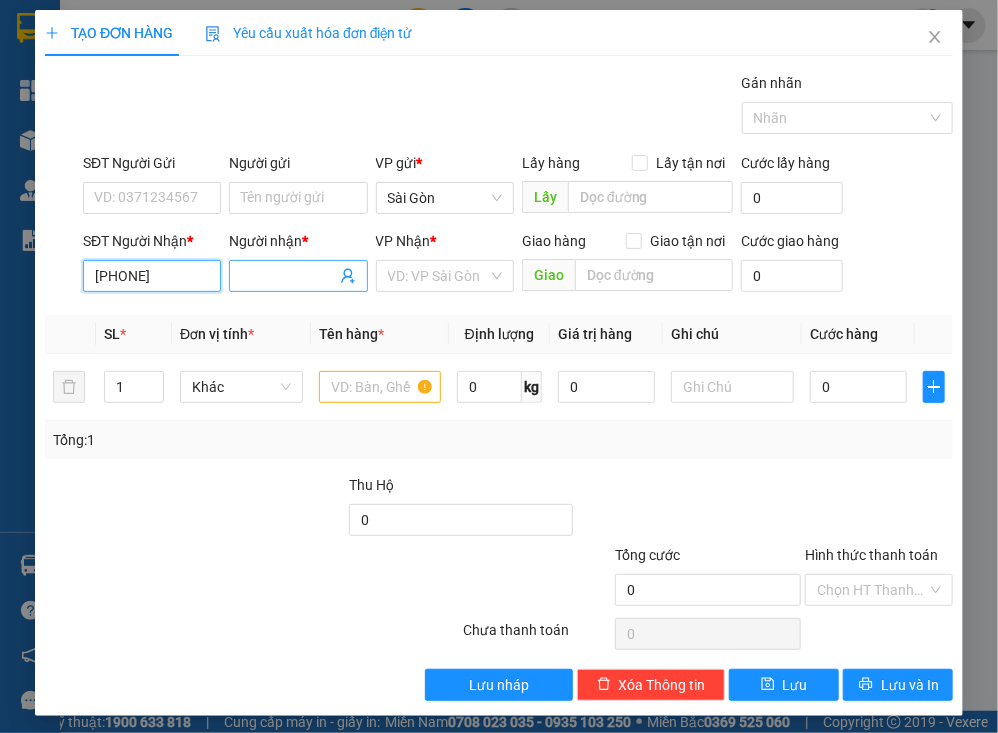 type on "0394399567" 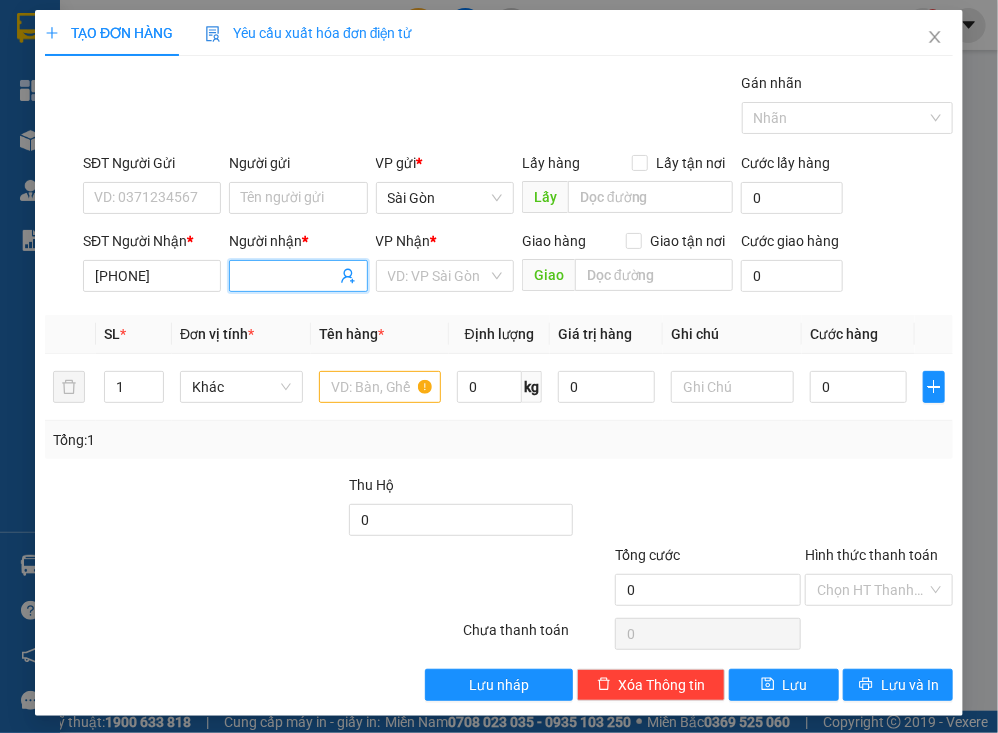 click on "Người nhận  *" at bounding box center [288, 276] 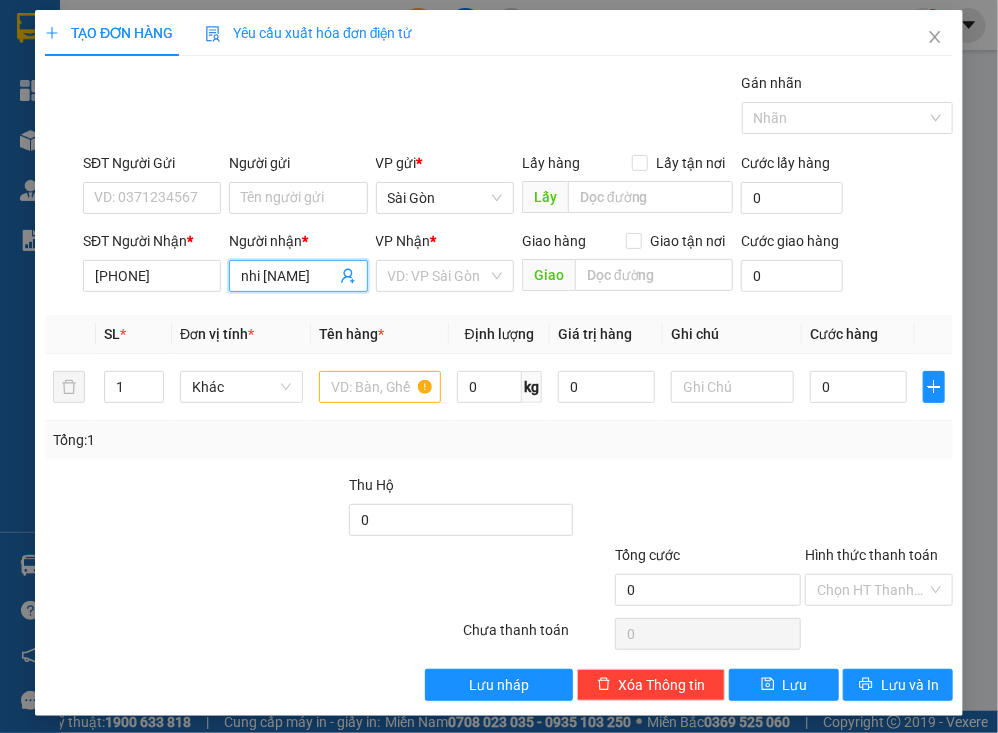 click on "nhi nhuyễn" at bounding box center [288, 276] 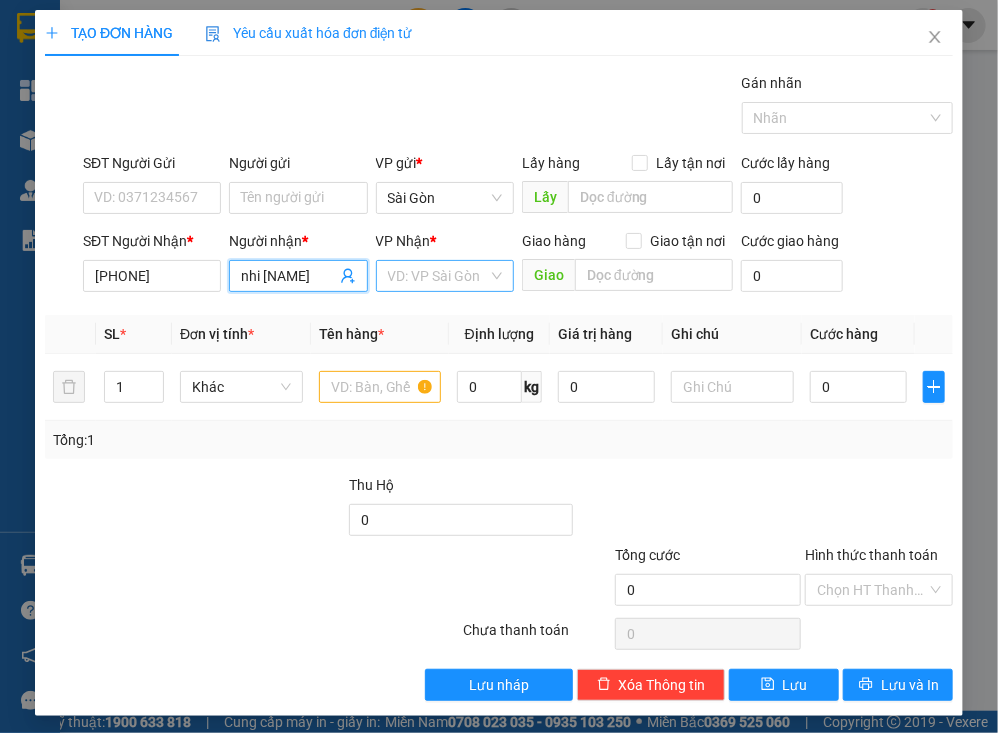type on "nhi nguyễn" 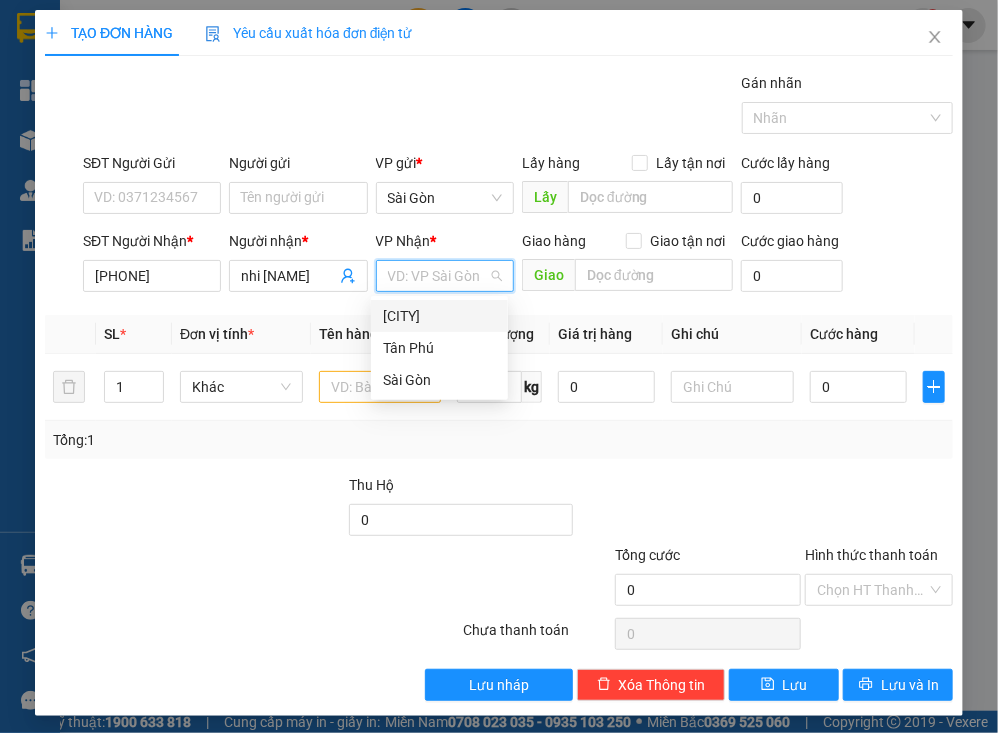 click on "Tiên Thuỷ" at bounding box center [439, 316] 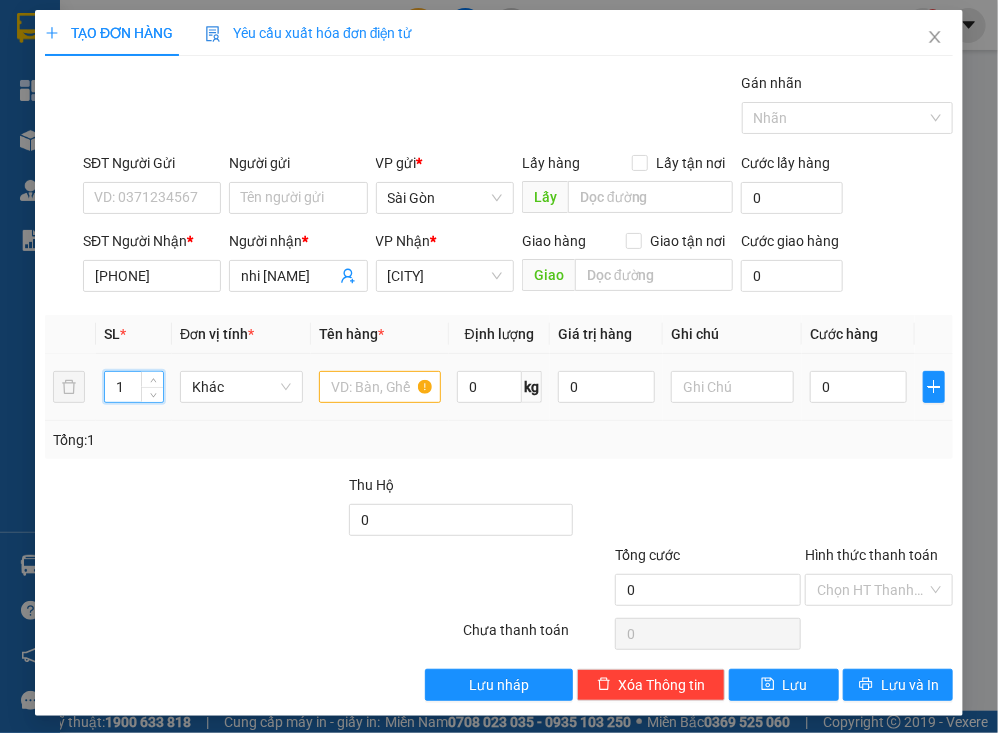 click on "1" at bounding box center [134, 387] 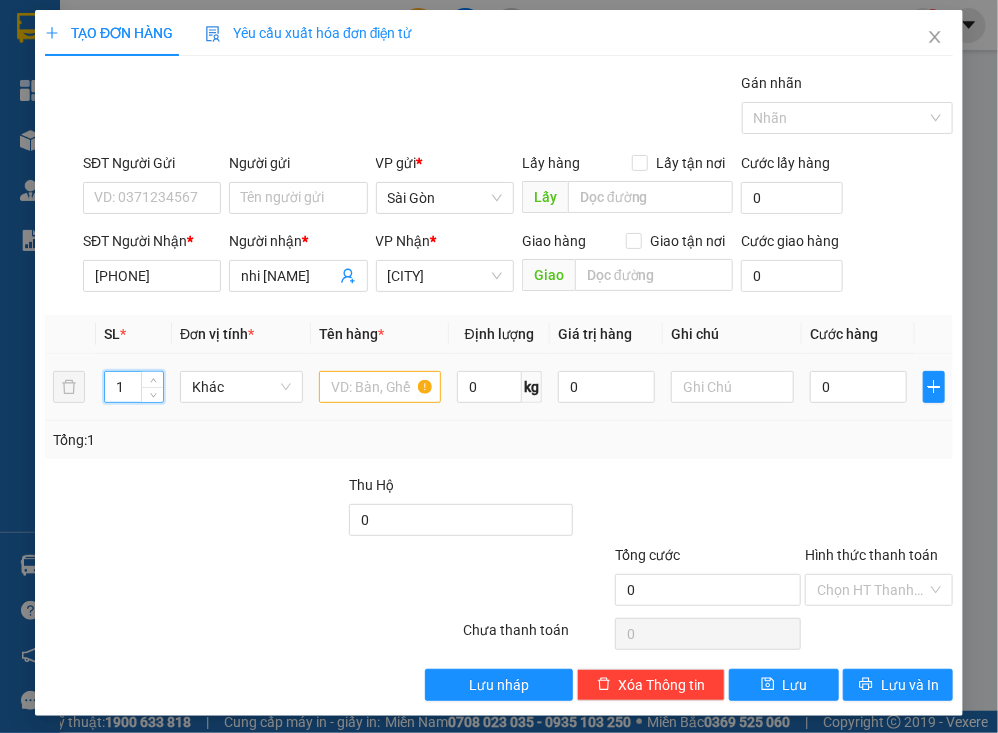 type on "2" 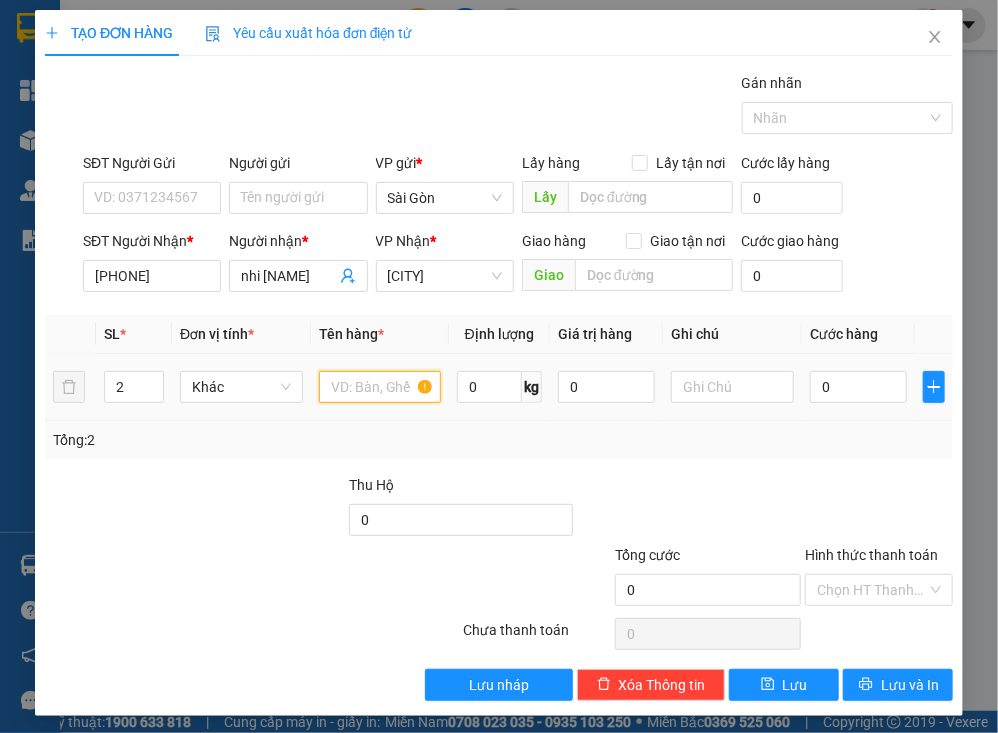 click at bounding box center [380, 387] 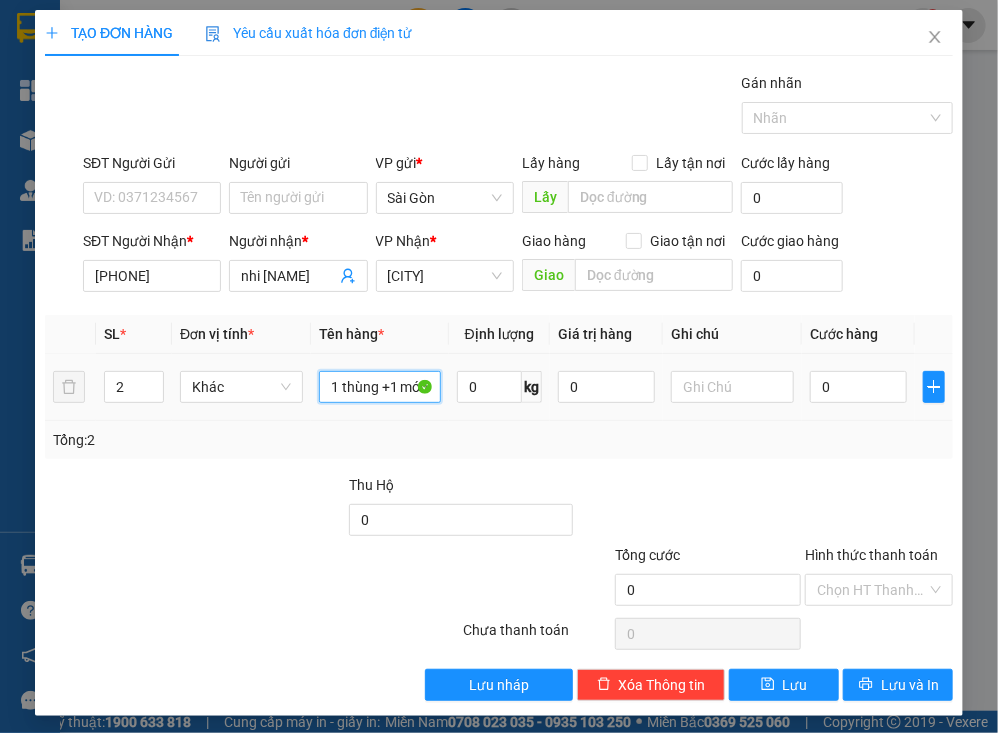 scroll, scrollTop: 0, scrollLeft: 3, axis: horizontal 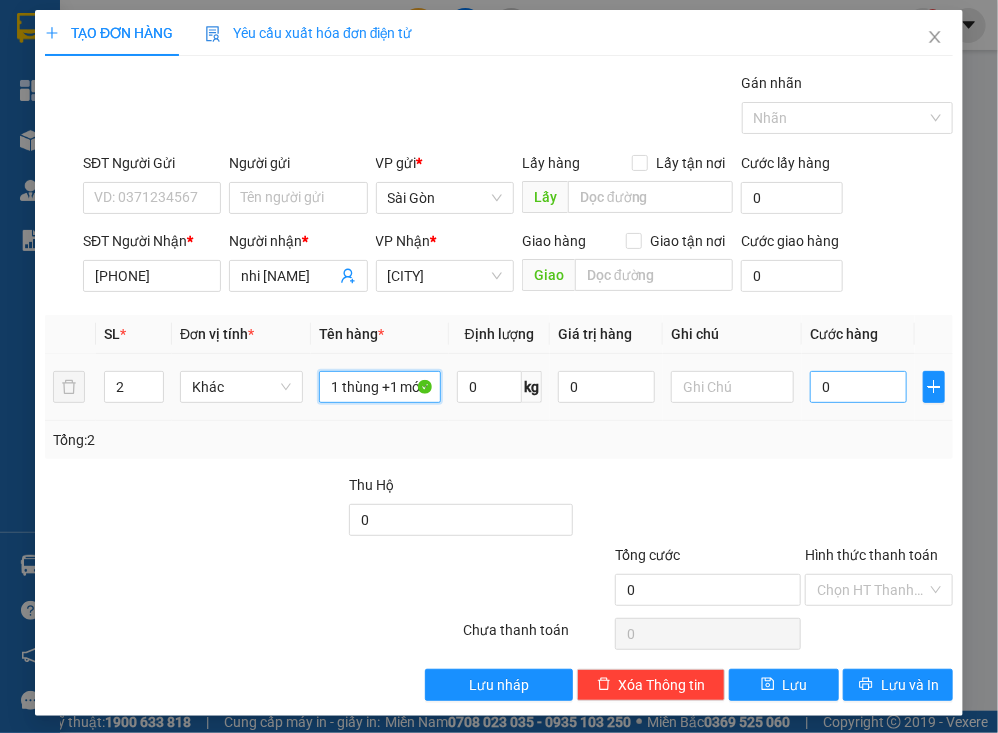 type on "1 thùng +1 món" 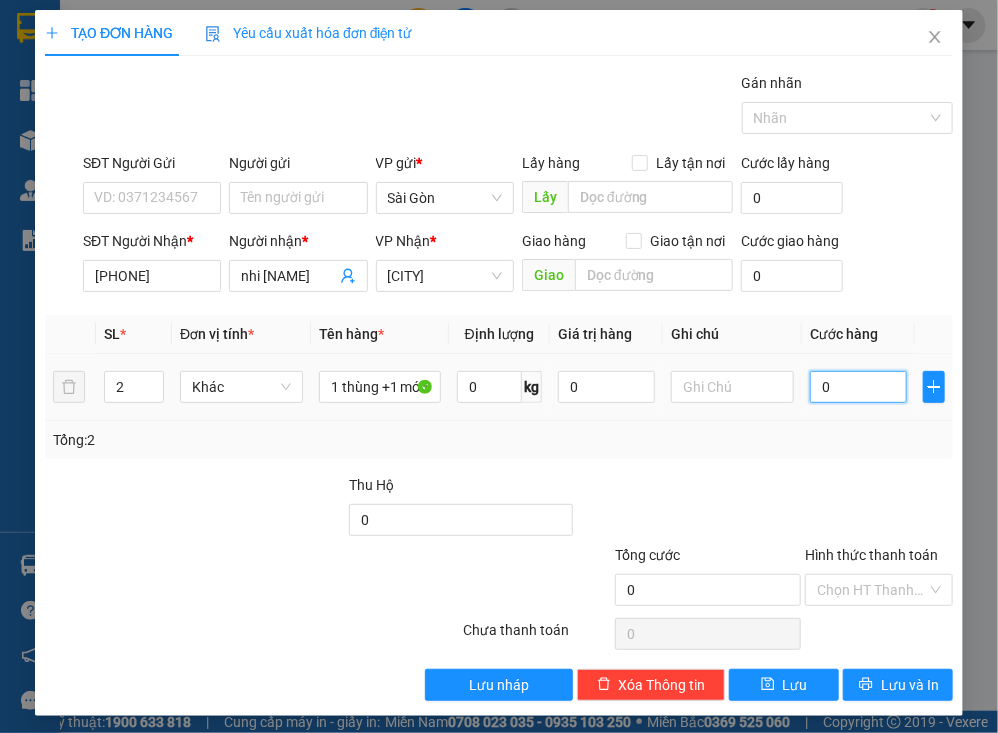 click on "0" at bounding box center [858, 387] 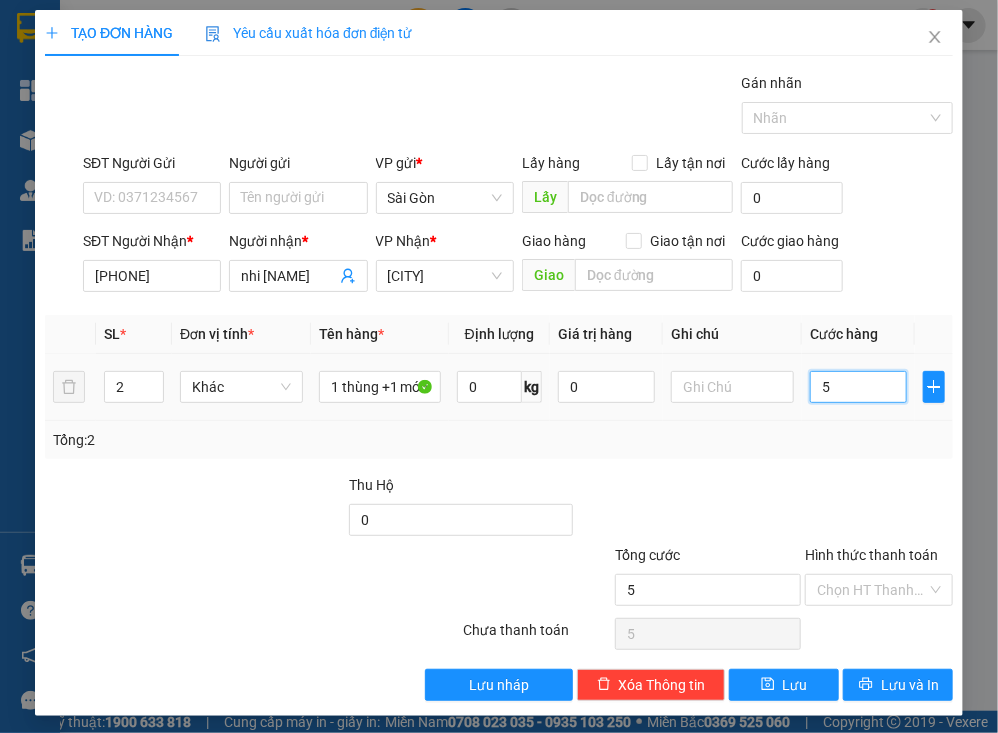 type on "50" 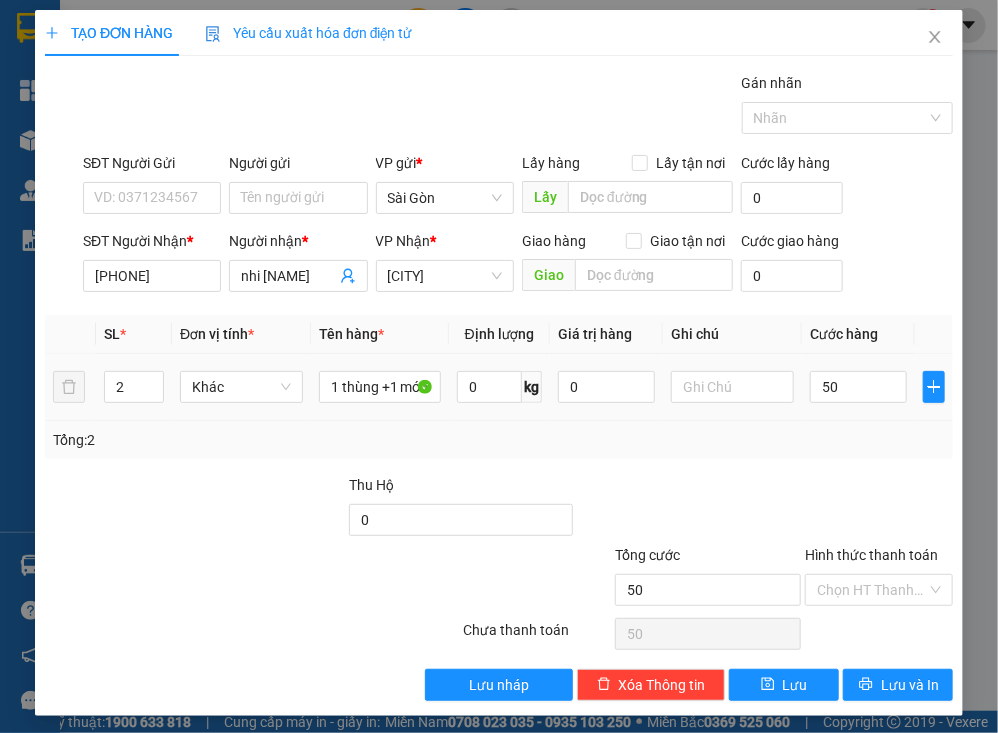 type on "50.000" 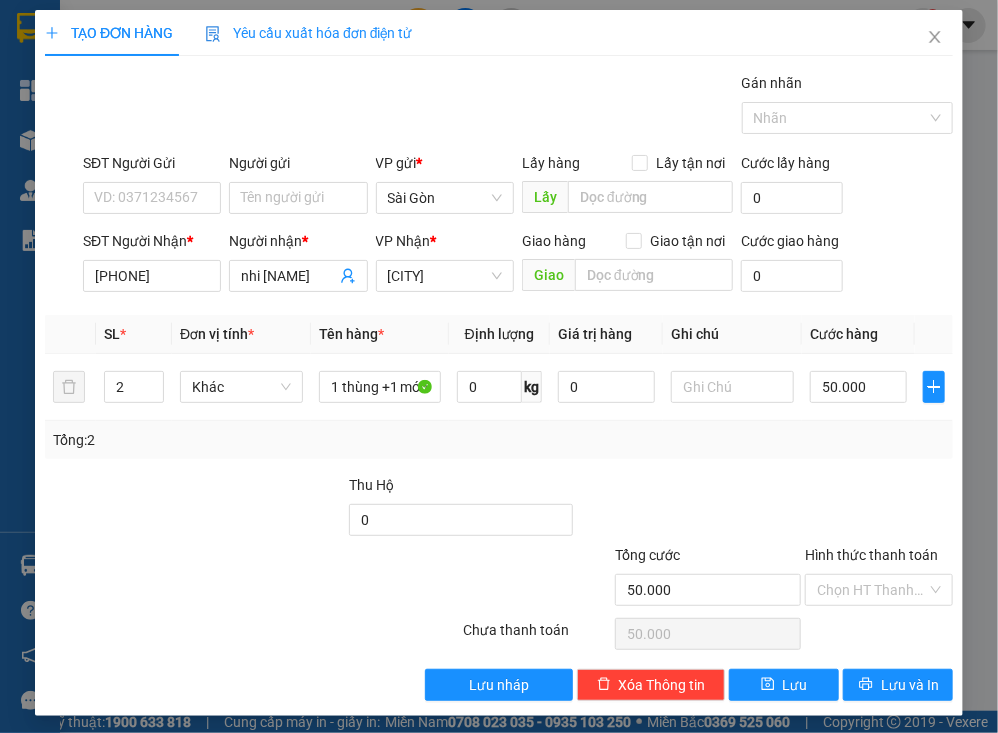 click on "Tổng:  2" at bounding box center (499, 440) 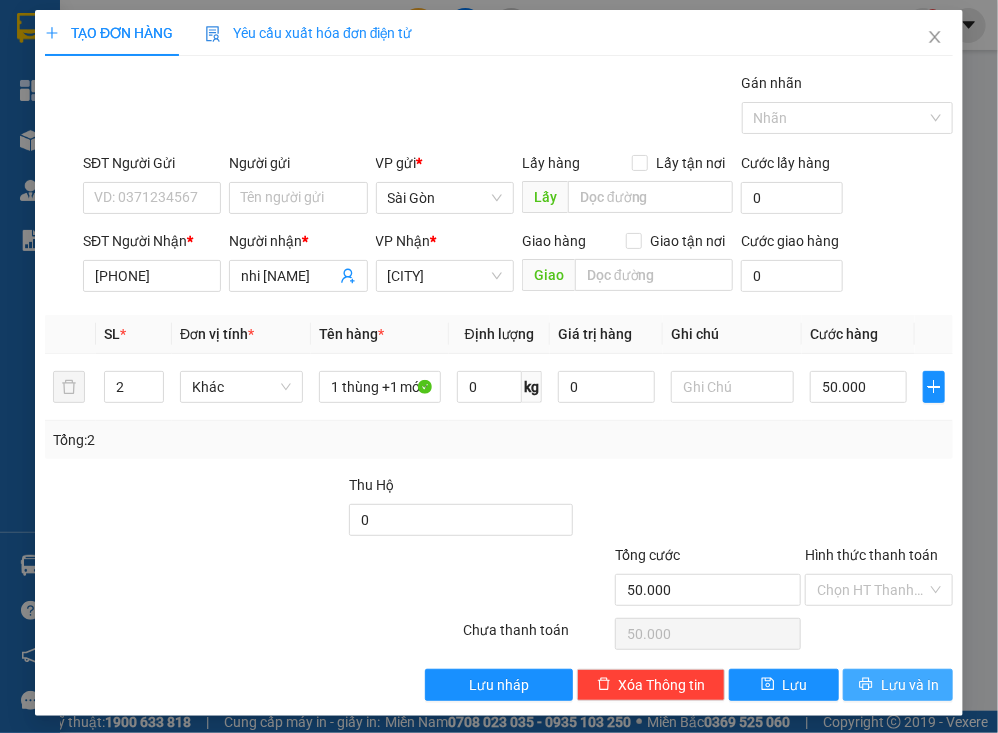 click on "Lưu và In" at bounding box center (910, 685) 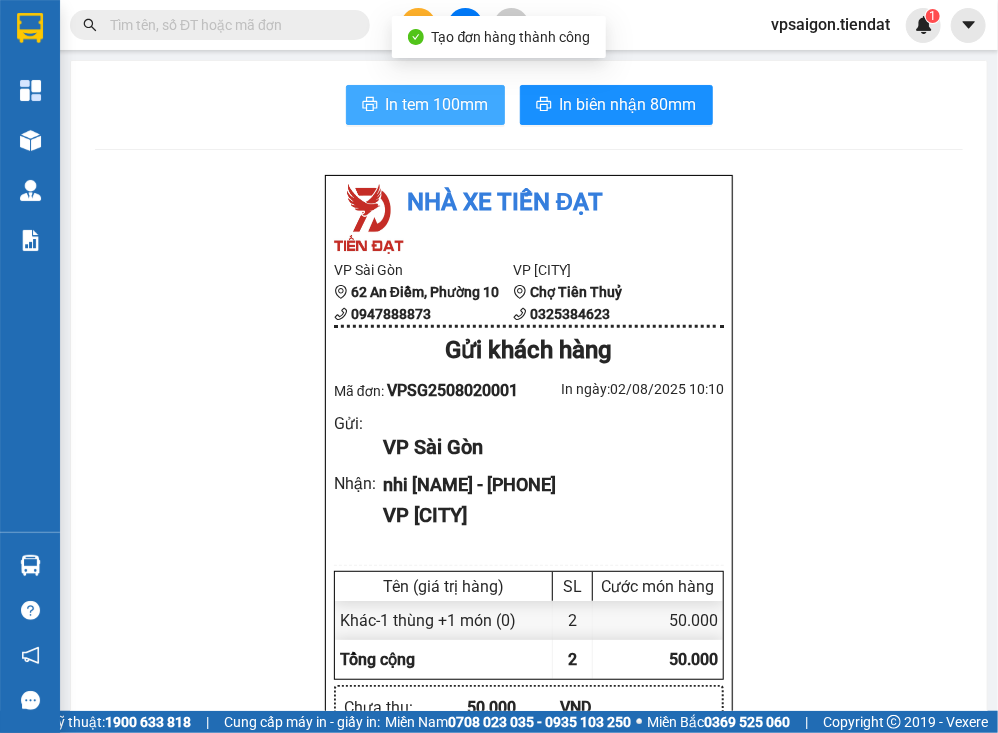 click on "In tem 100mm" at bounding box center [437, 104] 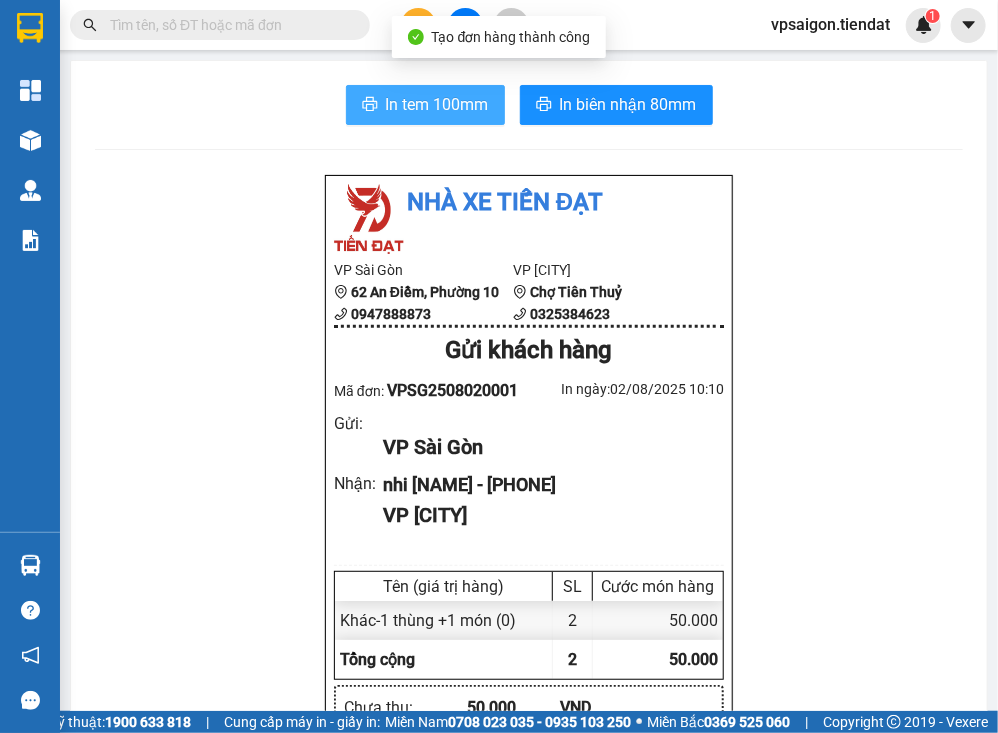scroll, scrollTop: 0, scrollLeft: 0, axis: both 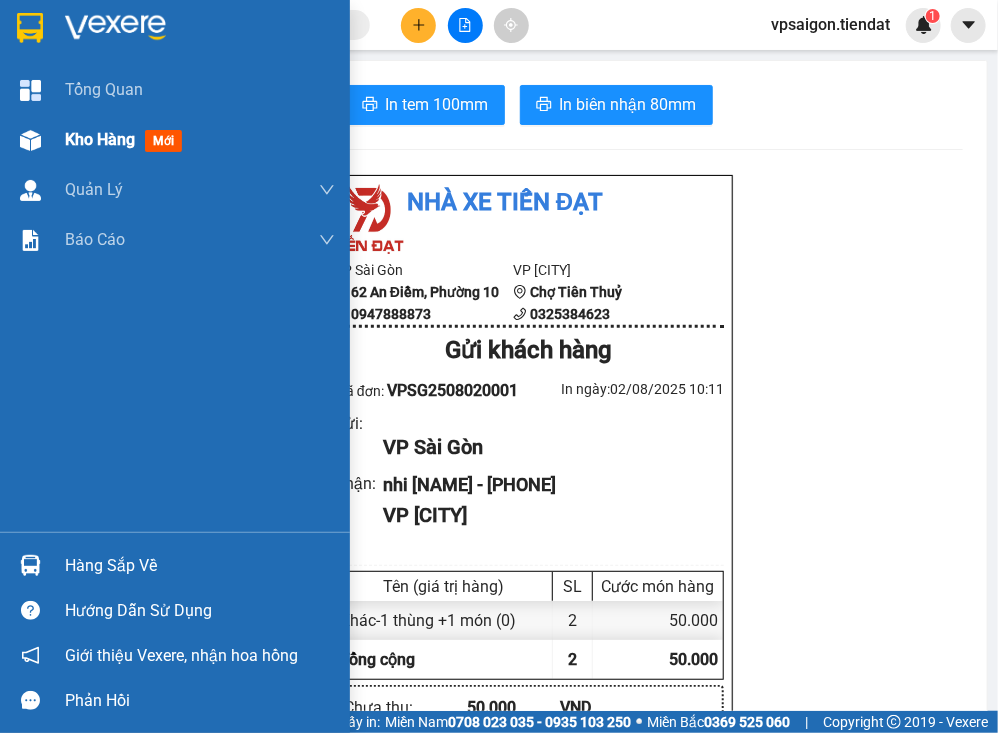 click on "Kho hàng" at bounding box center (100, 139) 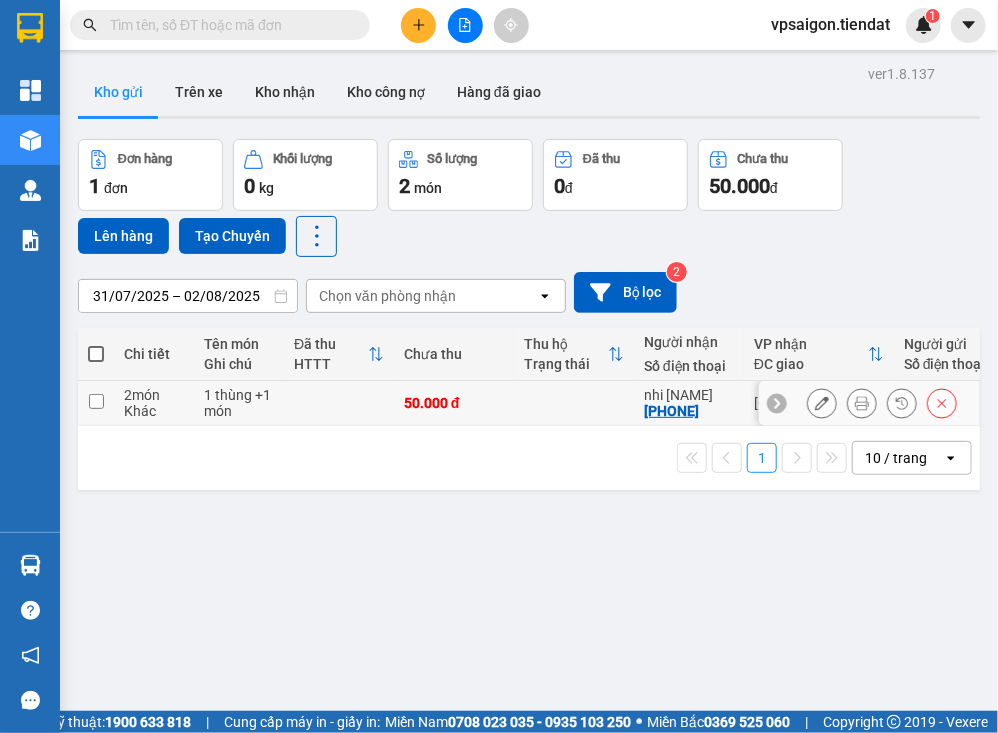 click on "0394399567" at bounding box center [671, 411] 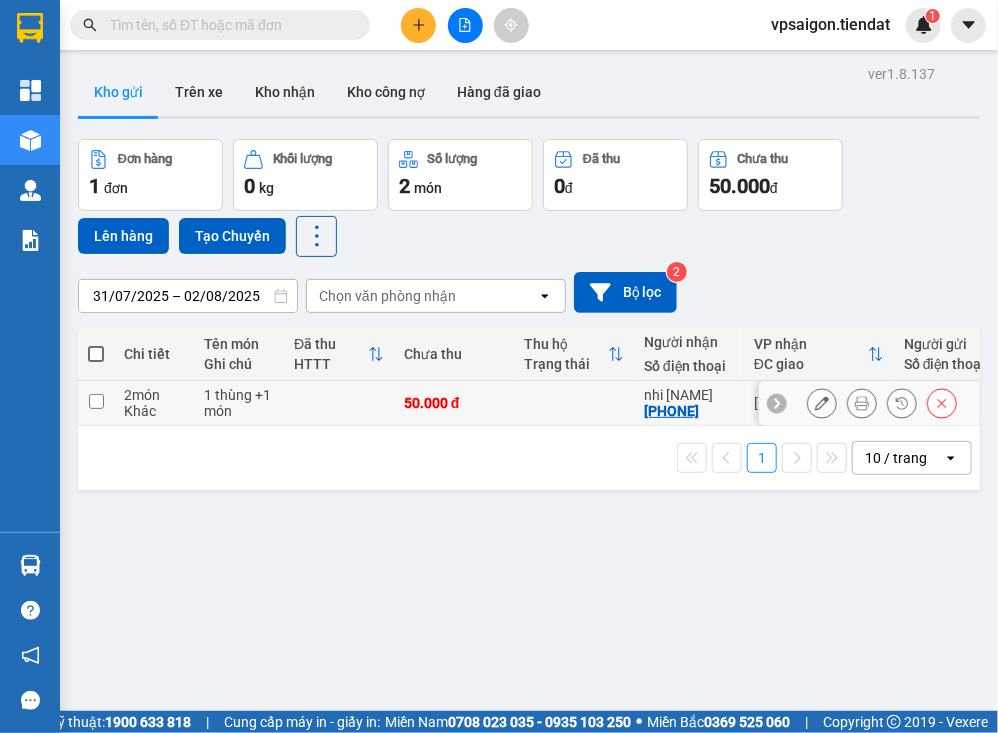 copy on "0394399567" 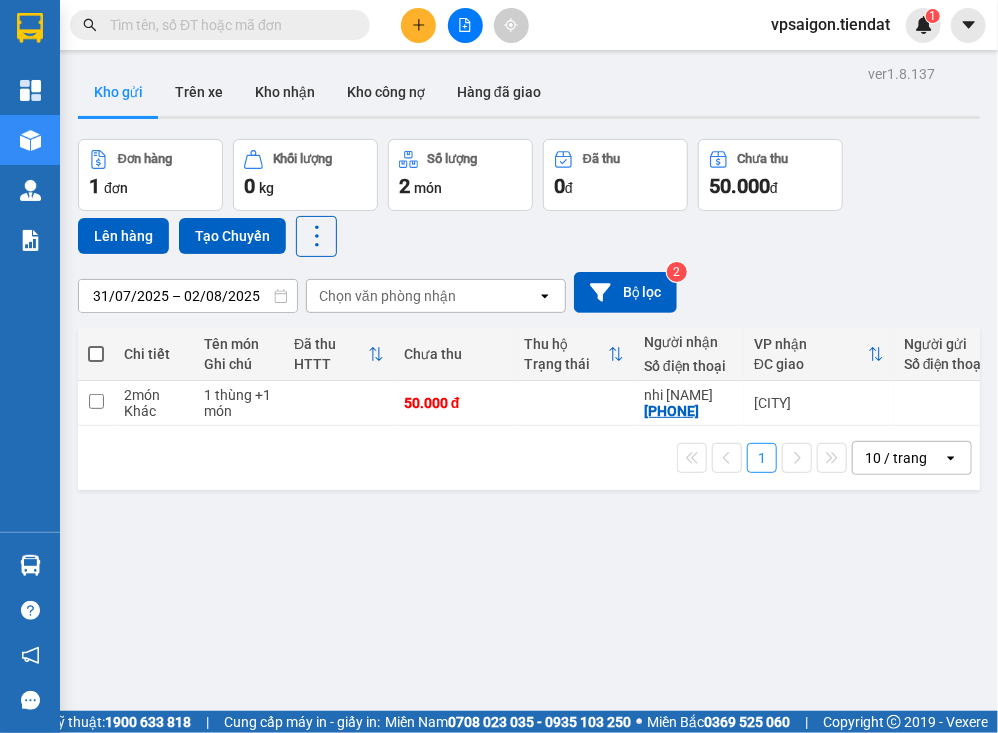 click on "ver  1.8.137 Kho gửi Trên xe Kho nhận Kho công nợ Hàng đã giao Đơn hàng 1 đơn Khối lượng 0 kg Số lượng 2 món Đã thu 0  đ Chưa thu 50.000  đ Lên hàng Tạo Chuyến 31/07/2025 – 02/08/2025 Press the down arrow key to interact with the calendar and select a date. Press the escape button to close the calendar. Selected date range is from 31/07/2025 to 02/08/2025. Chọn văn phòng nhận open Bộ lọc 2 Chi tiết Tên món Ghi chú Đã thu HTTT Chưa thu Thu hộ Trạng thái Người nhận Số điện thoại VP nhận ĐC giao Người gửi Số điện thoại VP gửi ĐC lấy Mã GD Ngày ĐH Nhân viên Nhãn 2  món Khác 1 thùng +1 món 50.000 đ nhi nguyễn 0394399567 Tiên Thuỷ Sài Gòn VPSG2508020001 10:10 02/08 vpsaigon.tiendat Nhãn 1 10 / trang open Đang tải dữ liệu" at bounding box center [529, 426] 